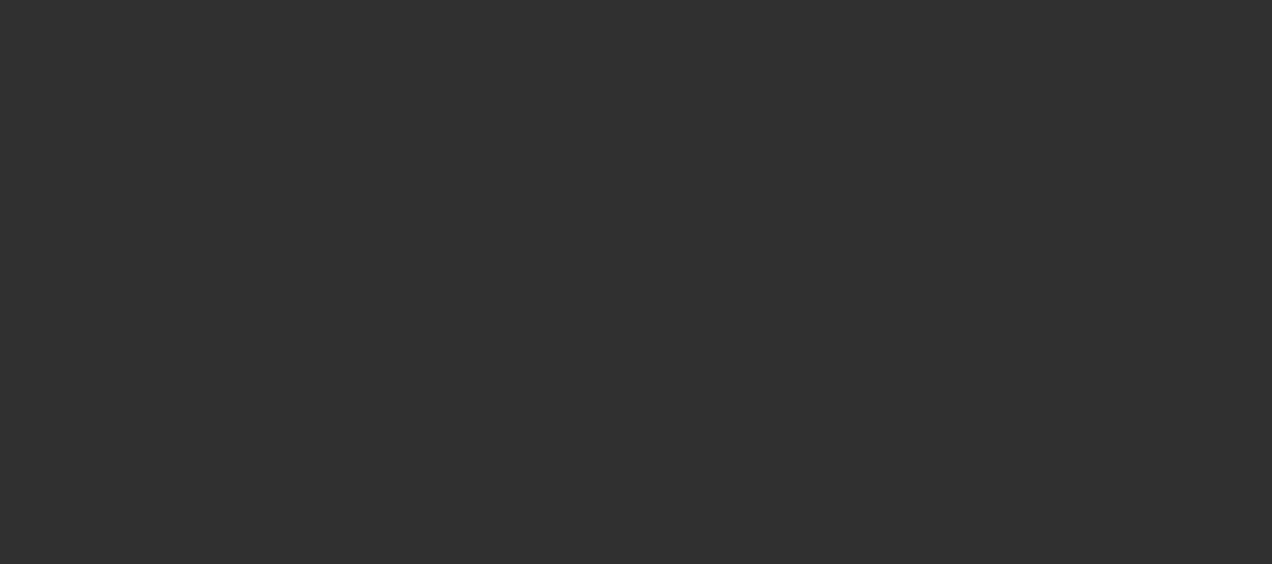 scroll, scrollTop: 0, scrollLeft: 0, axis: both 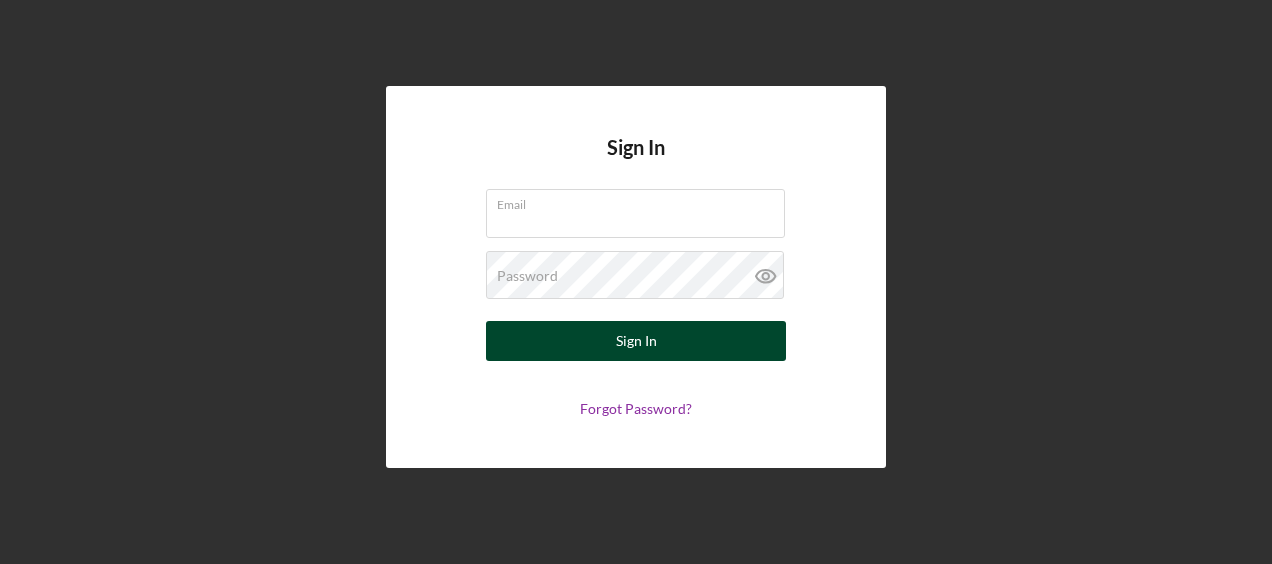 type on "[PERSON_NAME][EMAIL_ADDRESS][PERSON_NAME][DOMAIN_NAME]" 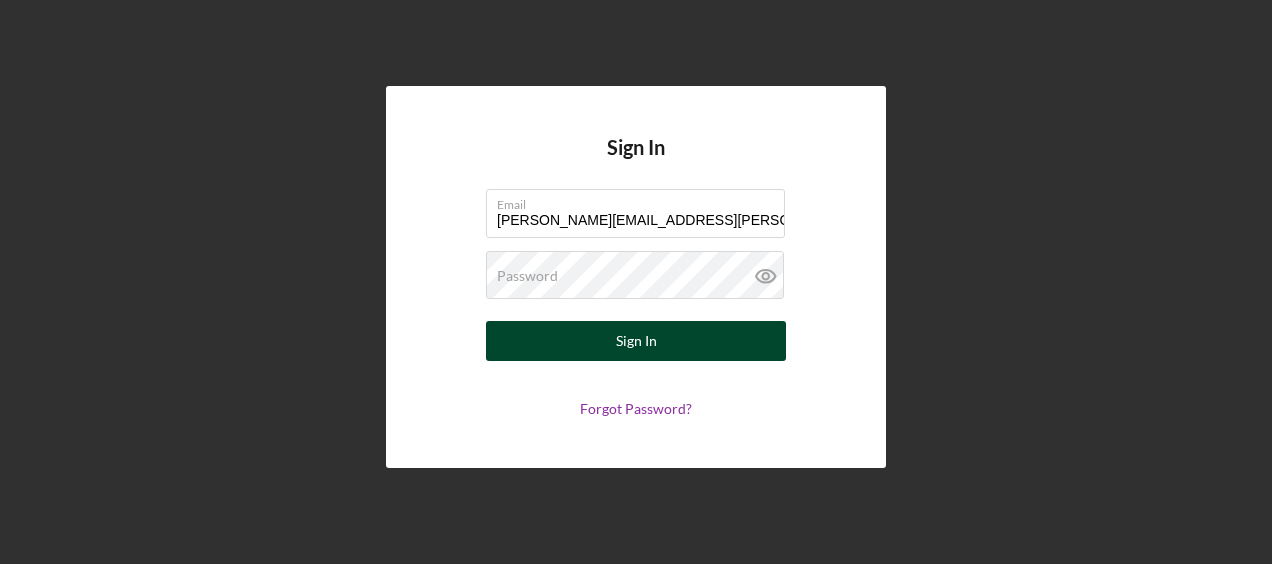 click on "Sign In" at bounding box center (636, 341) 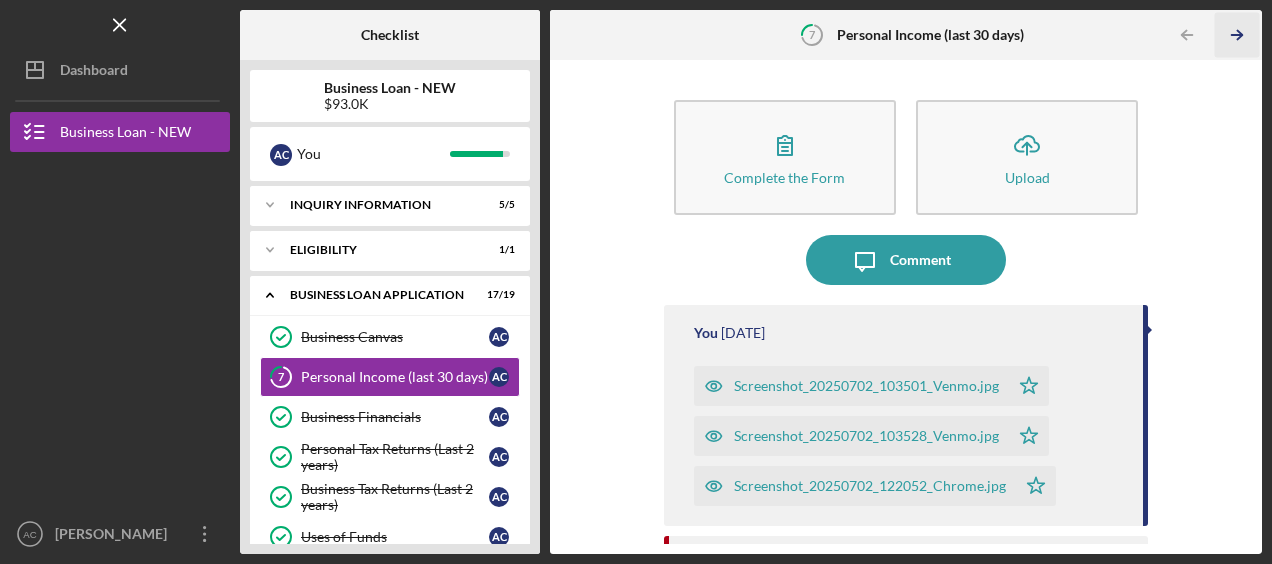 click on "Icon/Table Pagination Arrow" 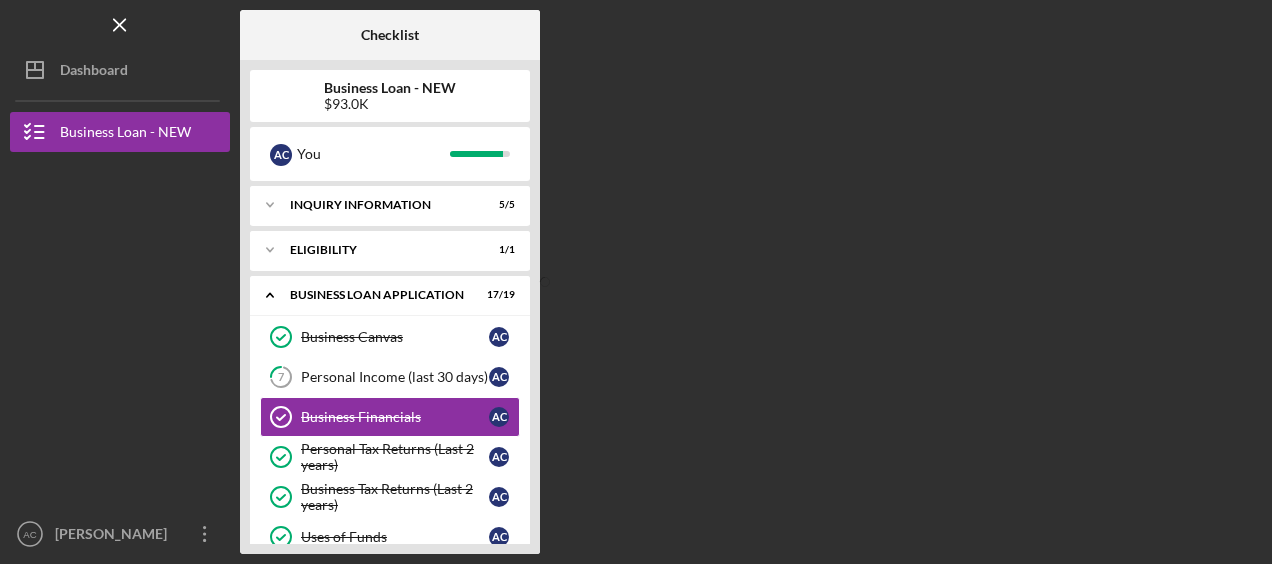 click on "Checklist Business Loan - NEW $93.0K A C You Icon/Expander INQUIRY INFORMATION 5 / 5 Icon/Expander ELIGIBILITY  1 / 1 Icon/Expander BUSINESS LOAN APPLICATION  17 / 19 Business Canvas Business Canvas A C 7 Personal Income (last 30 days) A C Business Financials Business Financials A C Personal Tax Returns (Last 2 years) Personal Tax Returns (Last 2 years) A C Business Tax Returns (Last 2 years) Business Tax Returns (Last 2 years) A C Uses of Funds Uses of Funds A C Brief Summary of Info Needed for Underwriting (over $50k) Brief Summary of Info Needed for Underwriting (over $50k) A C Personal Financial Statement (SSBCI and all over $50k) Personal Financial Statement (SSBCI and all over $50k) A C SEDI Cert (over $25k) SEDI Cert (over $25k) A C SSBCI Privacy Statement SSBCI Privacy Statement A C SSBCI Borrower Assurances  SSBCI Borrower Assurances  A C 17 Collateral A C EIN Number EIN Number A C Business License Business License A C Organizational Documents Organizational Documents A C Demographic Information A C" at bounding box center (751, 282) 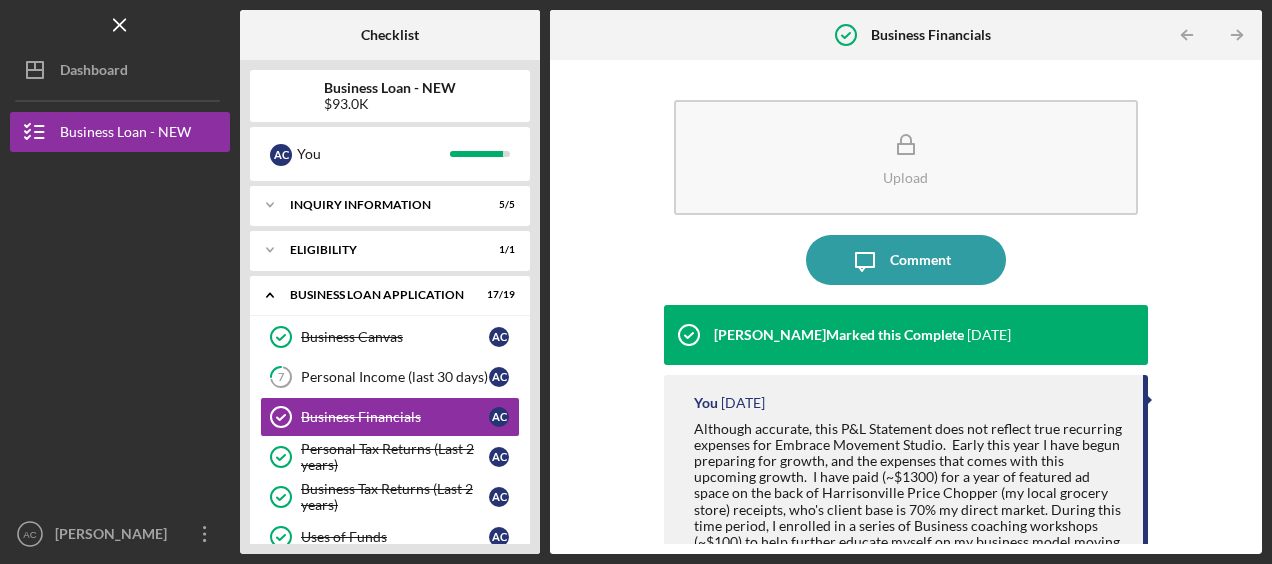 click on "Icon/Table Pagination Arrow" 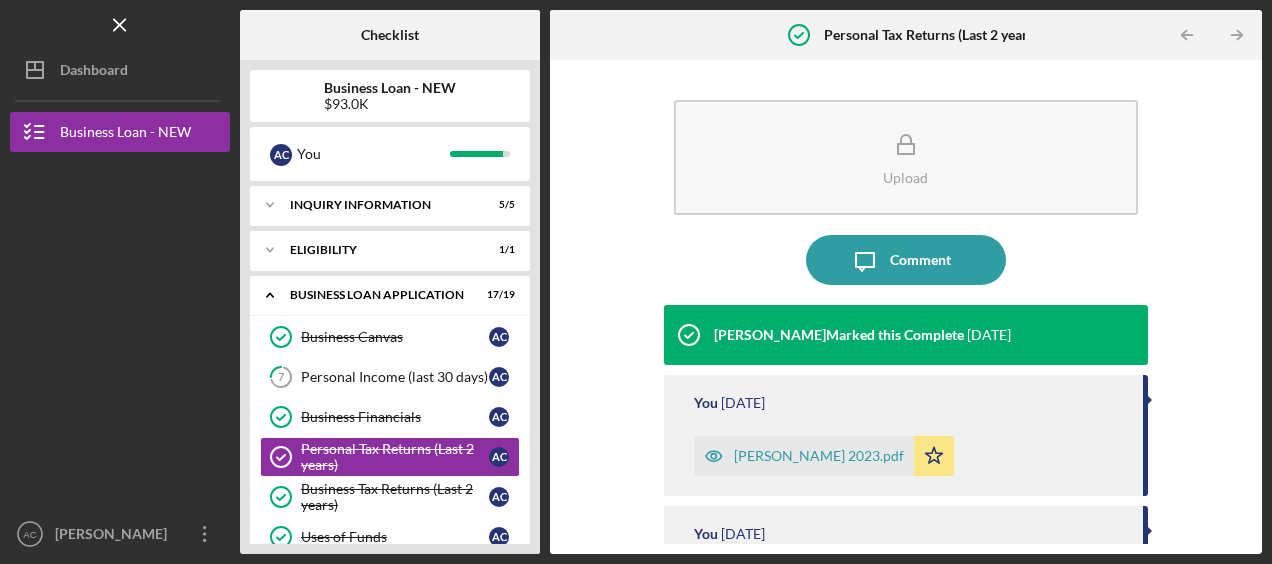 click on "Icon/Table Pagination Arrow" 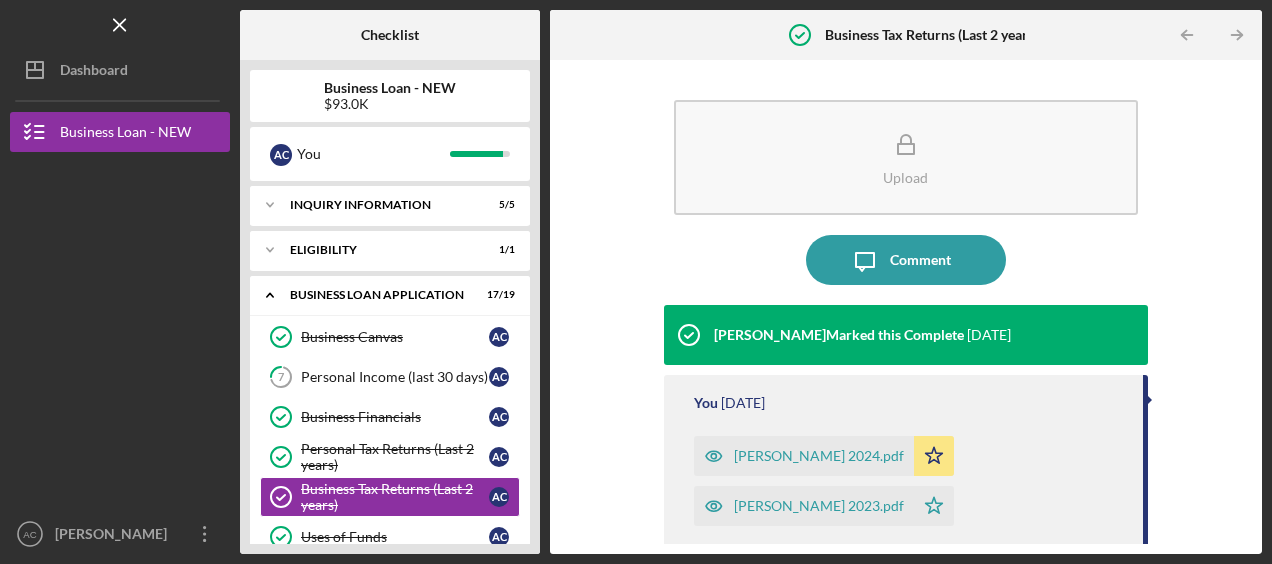 click on "Icon/Table Pagination Arrow" 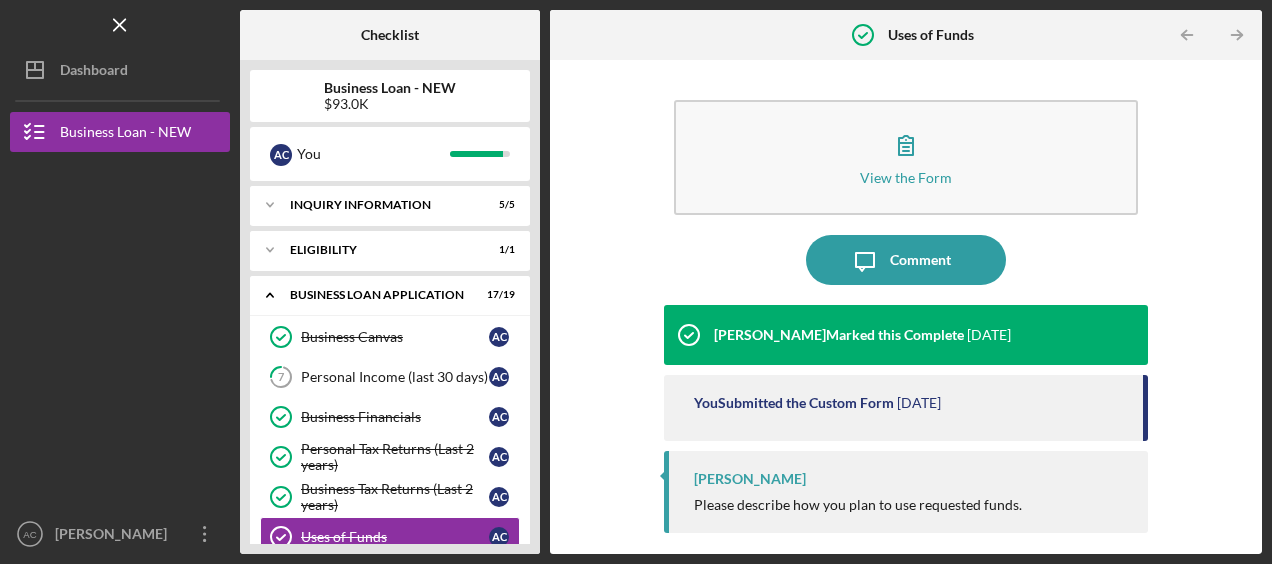 click on "Icon/Table Pagination Arrow" 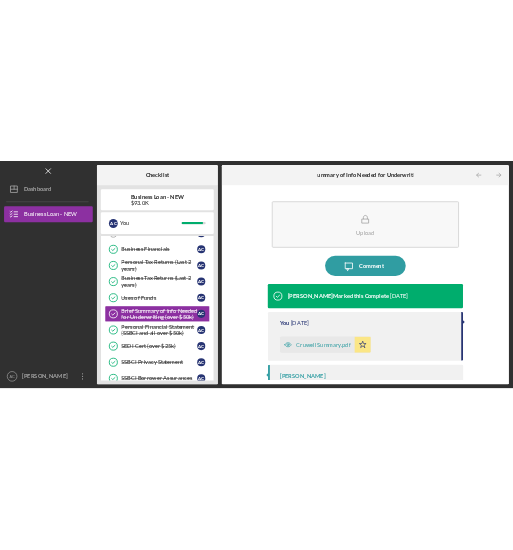 scroll, scrollTop: 207, scrollLeft: 0, axis: vertical 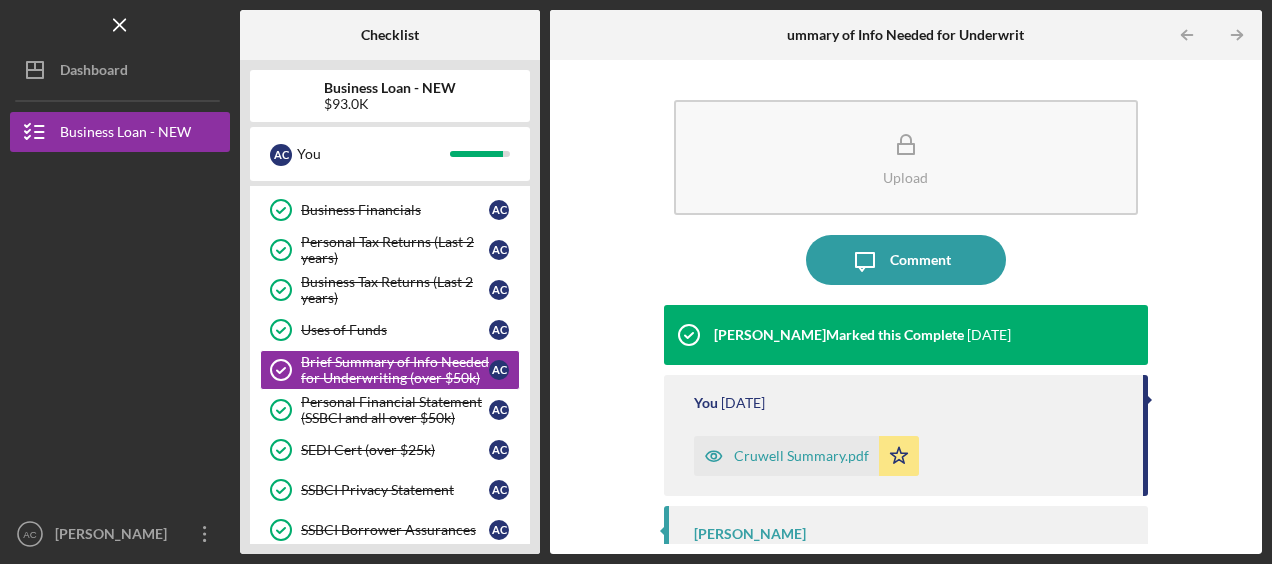click on "Icon/Table Pagination Arrow" 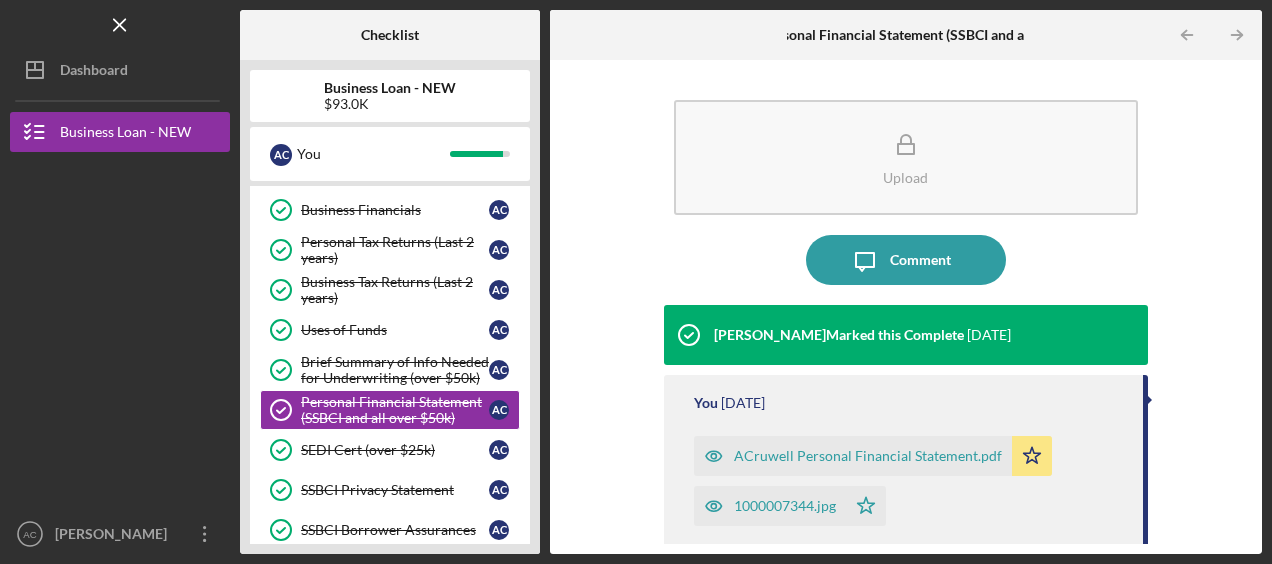 click on "Icon/Table Pagination Arrow" 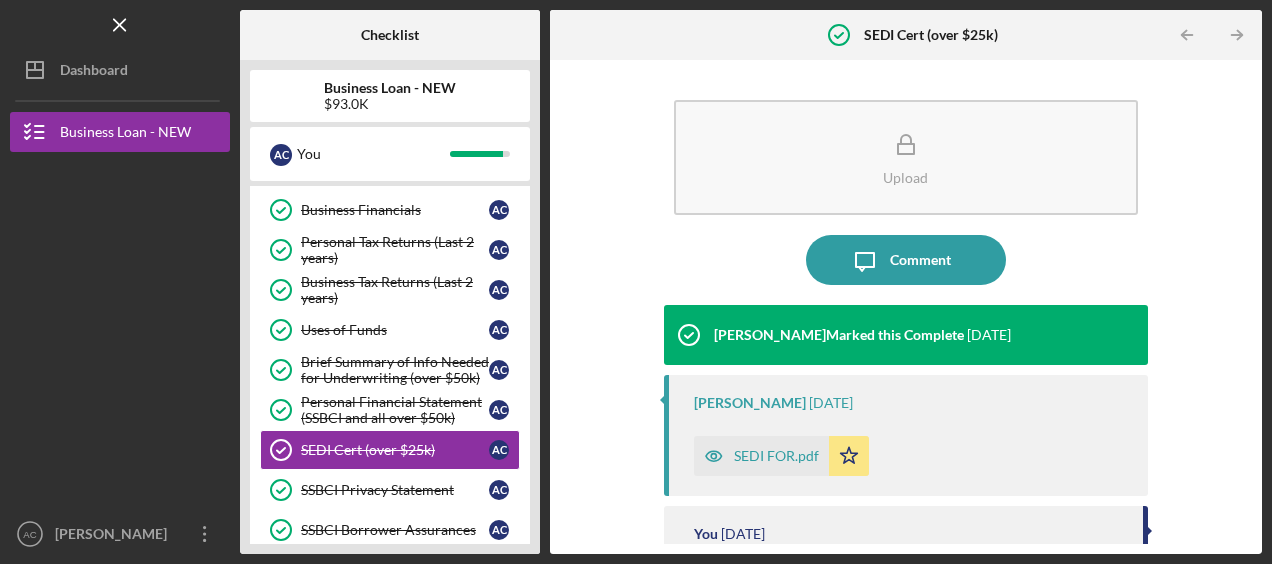 click on "Icon/Table Pagination Arrow" 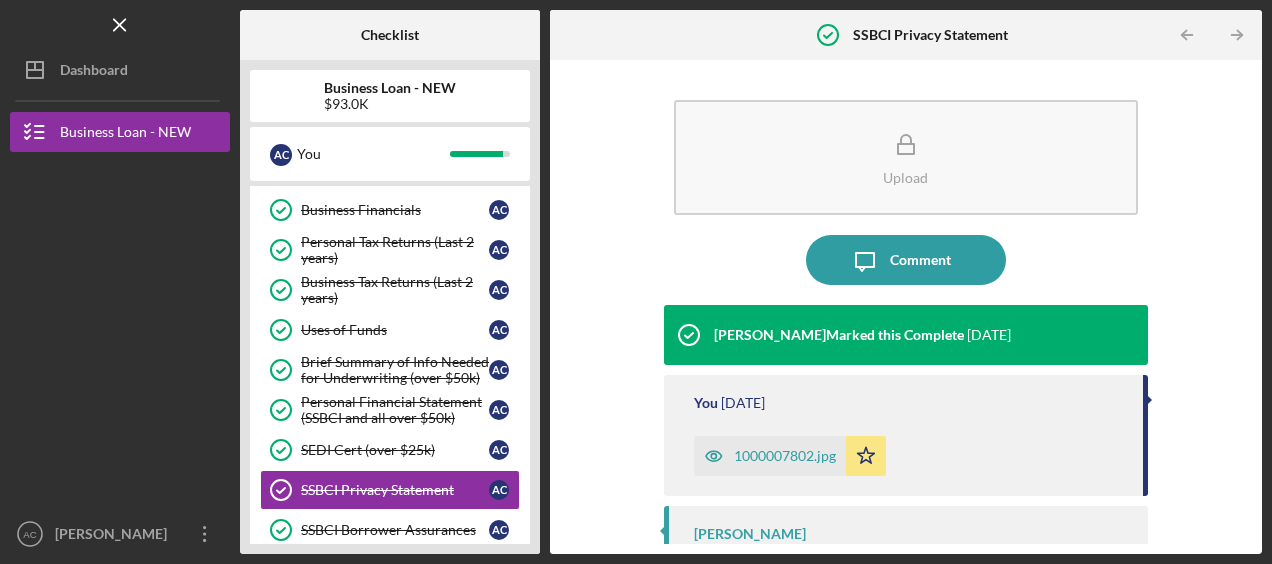 click on "Icon/Table Pagination Arrow" 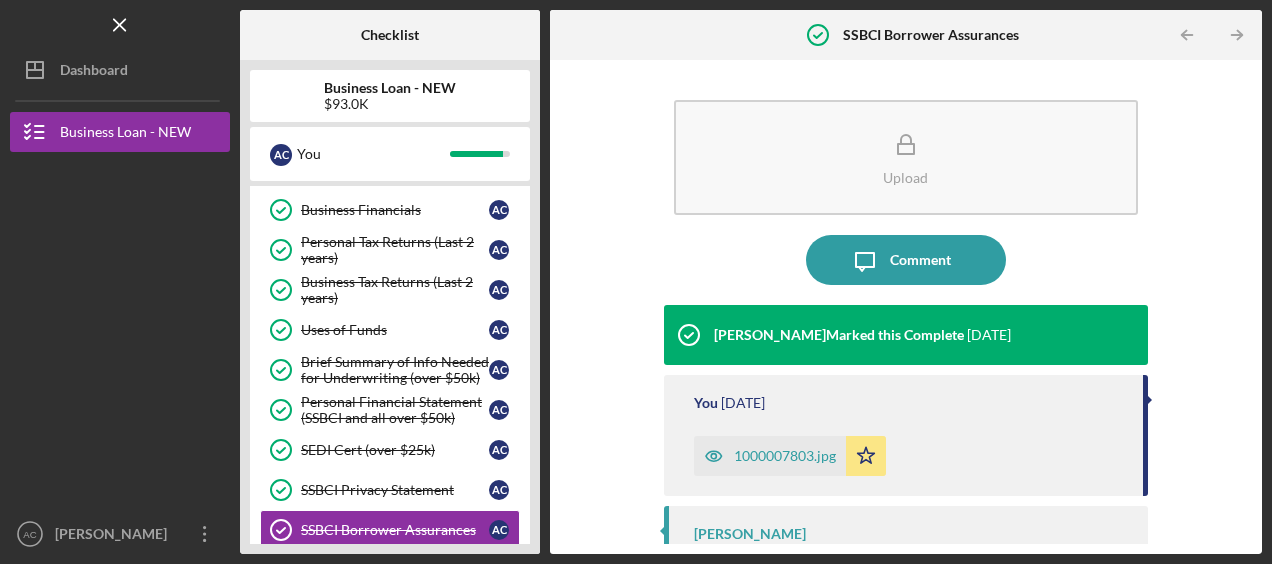 click on "Icon/Table Pagination Arrow" 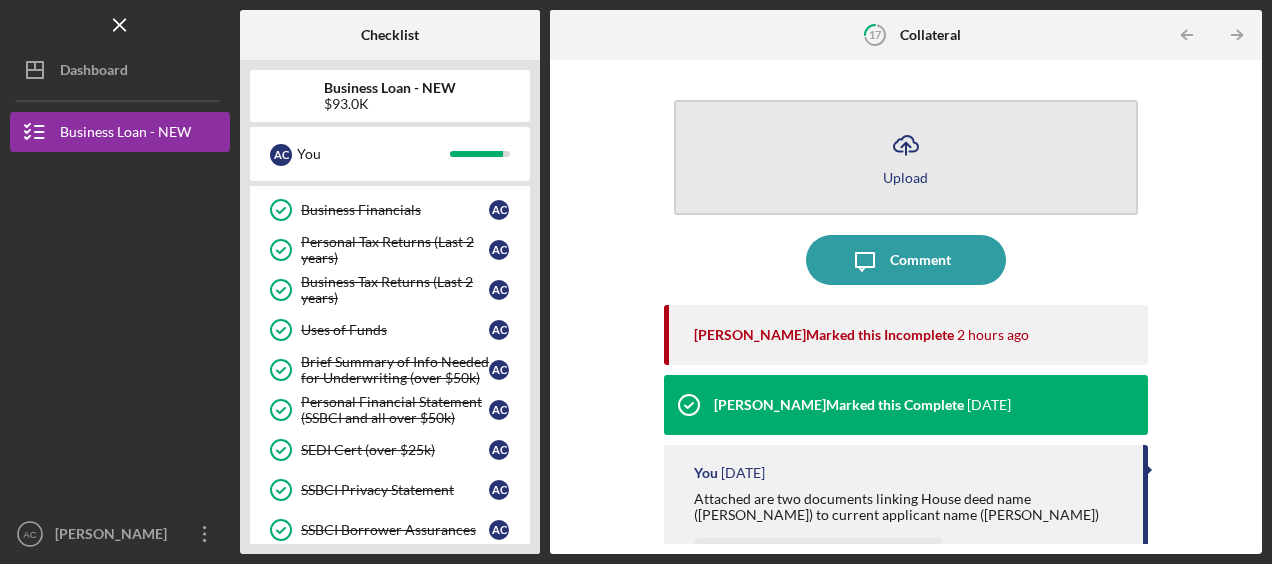 click on "Icon/Upload Upload" at bounding box center [906, 157] 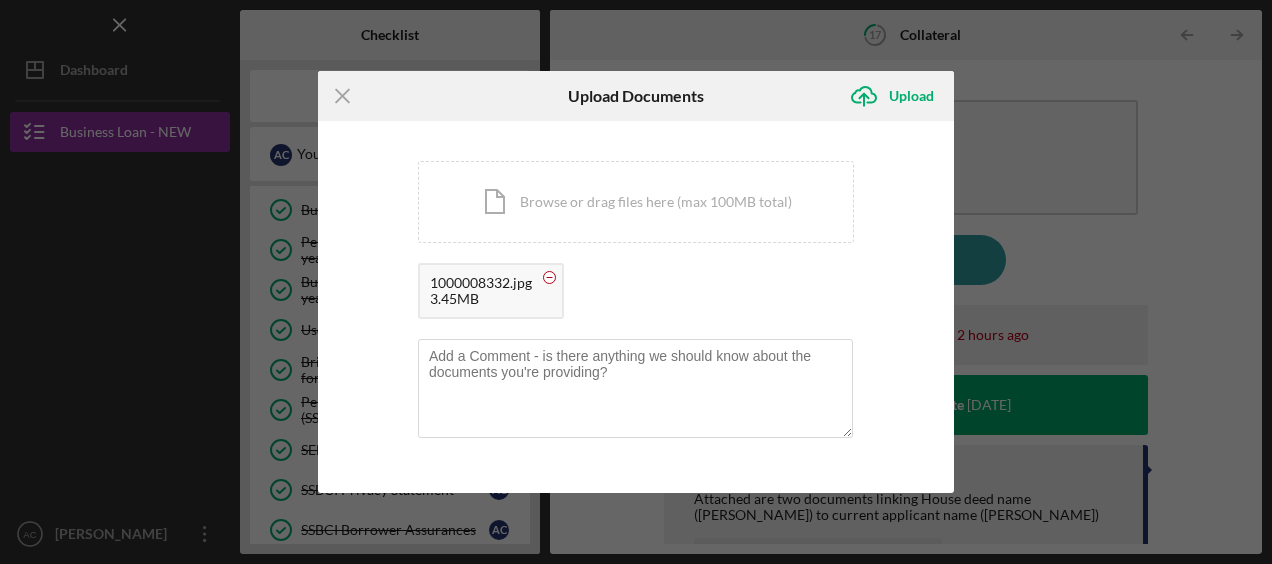 click 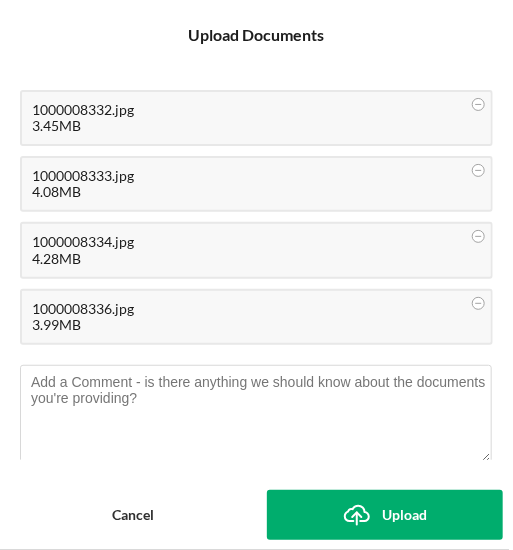 scroll, scrollTop: 142, scrollLeft: 0, axis: vertical 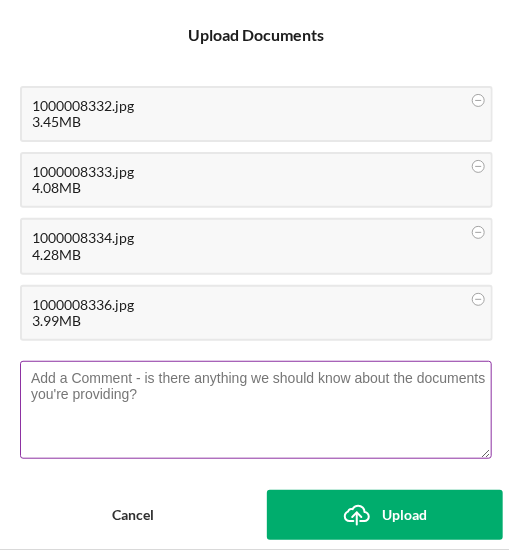 click at bounding box center (256, 410) 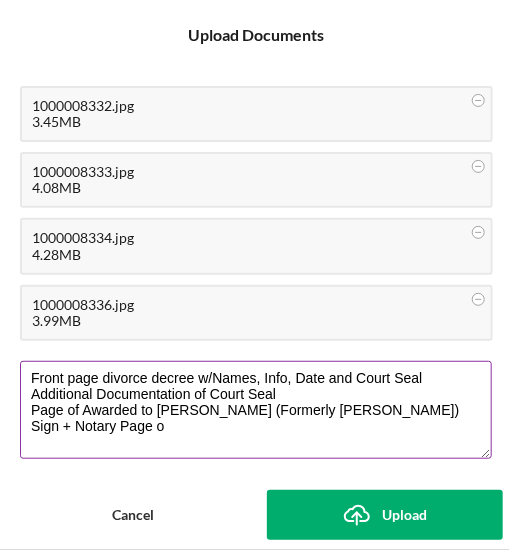 type on "Front page divorce decree w/Names, Info, Date and Court Seal
Additional Documentation of Court Seal
Page of Awarded to [PERSON_NAME] (Formerly [PERSON_NAME])
Sign + Notary Page" 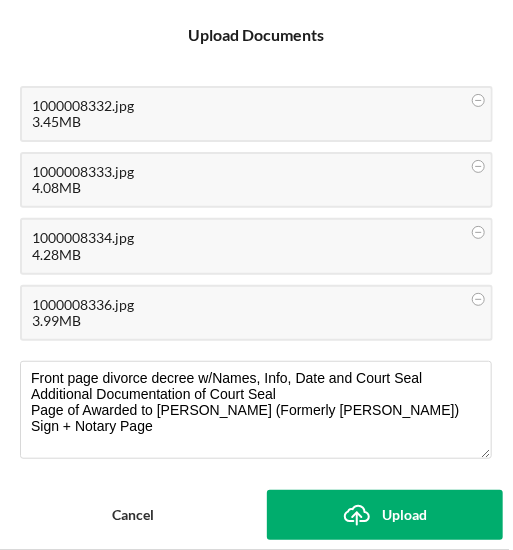 click on "Icon/Upload" 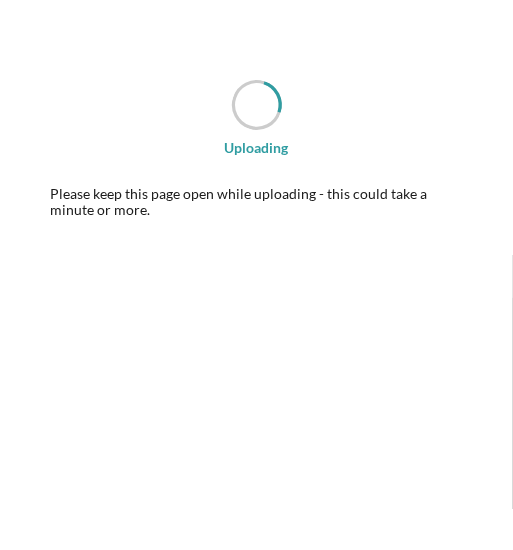 scroll, scrollTop: 482, scrollLeft: 0, axis: vertical 